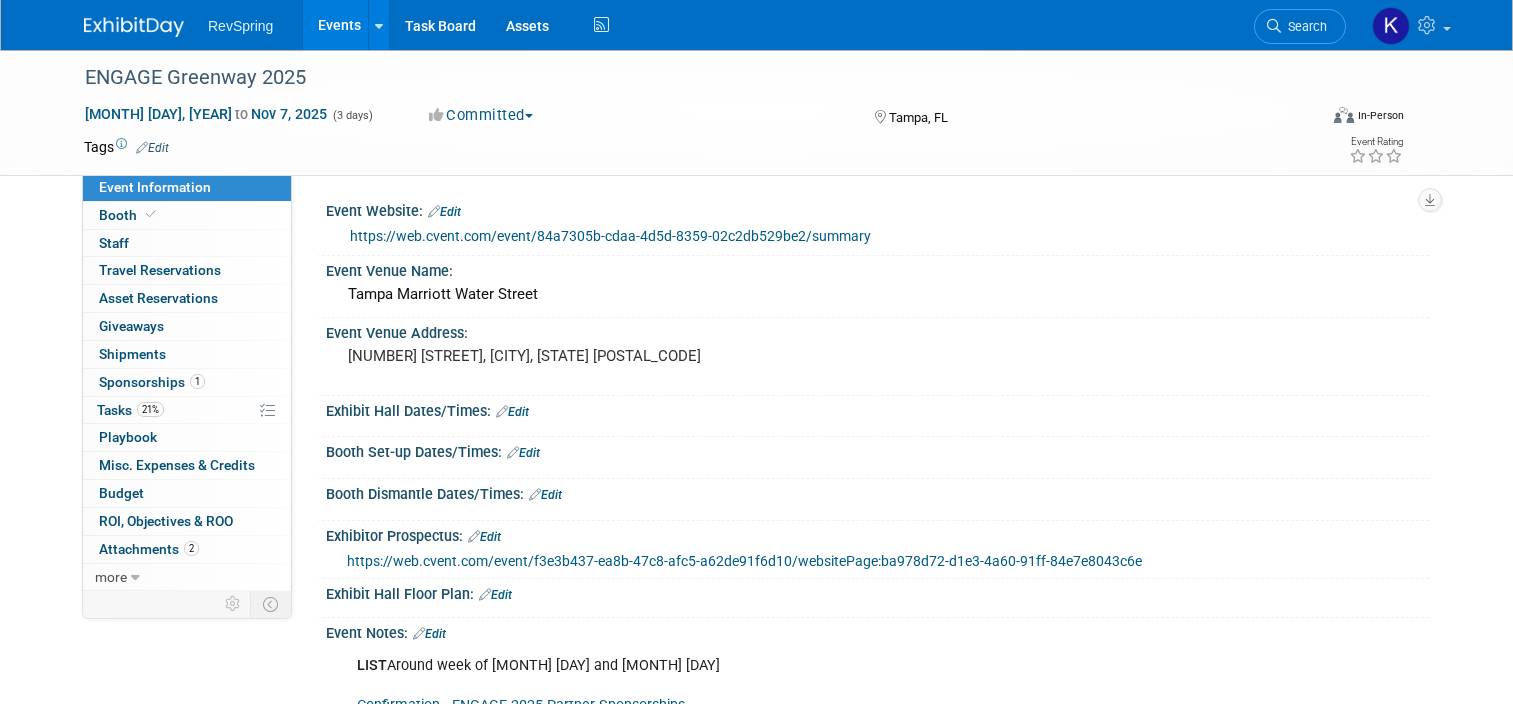 scroll, scrollTop: 240, scrollLeft: 0, axis: vertical 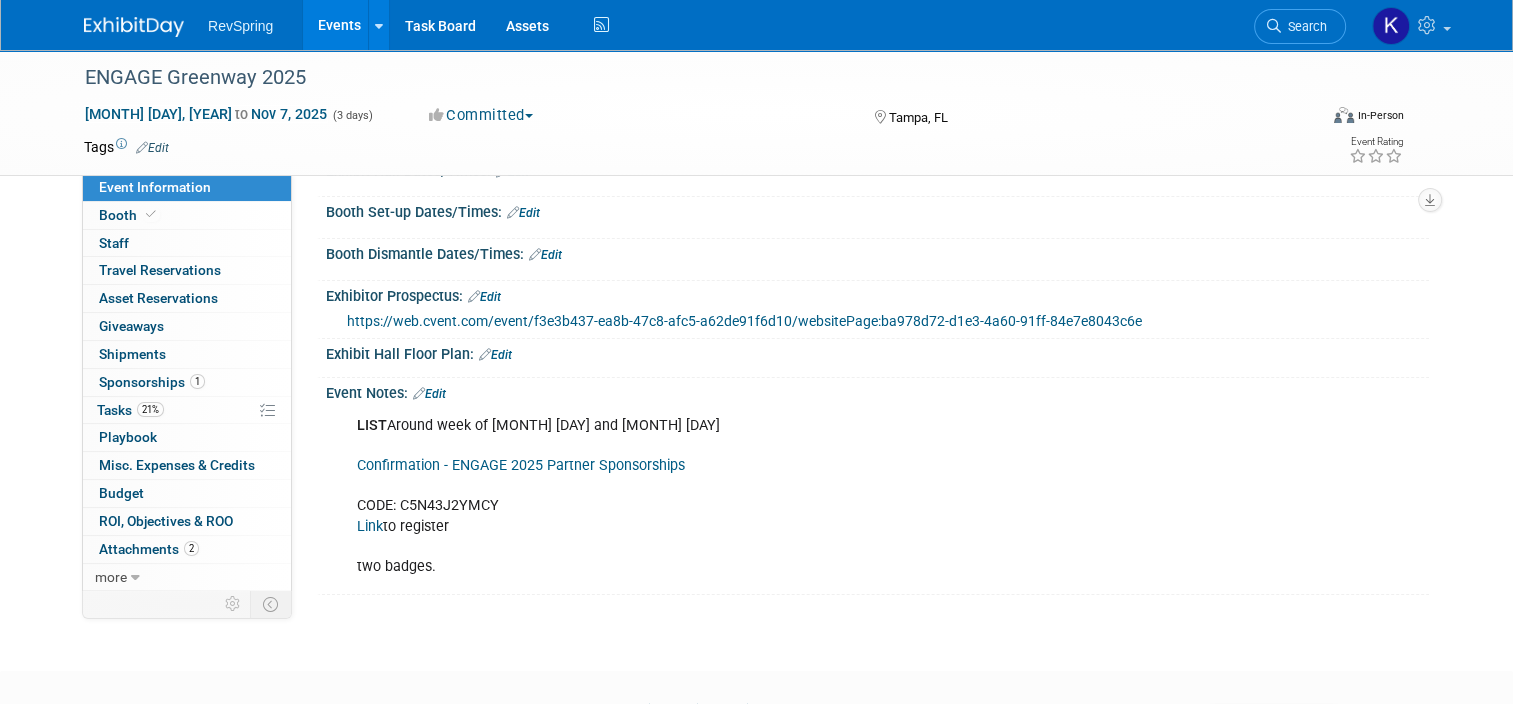 click on "Events" at bounding box center [339, 25] 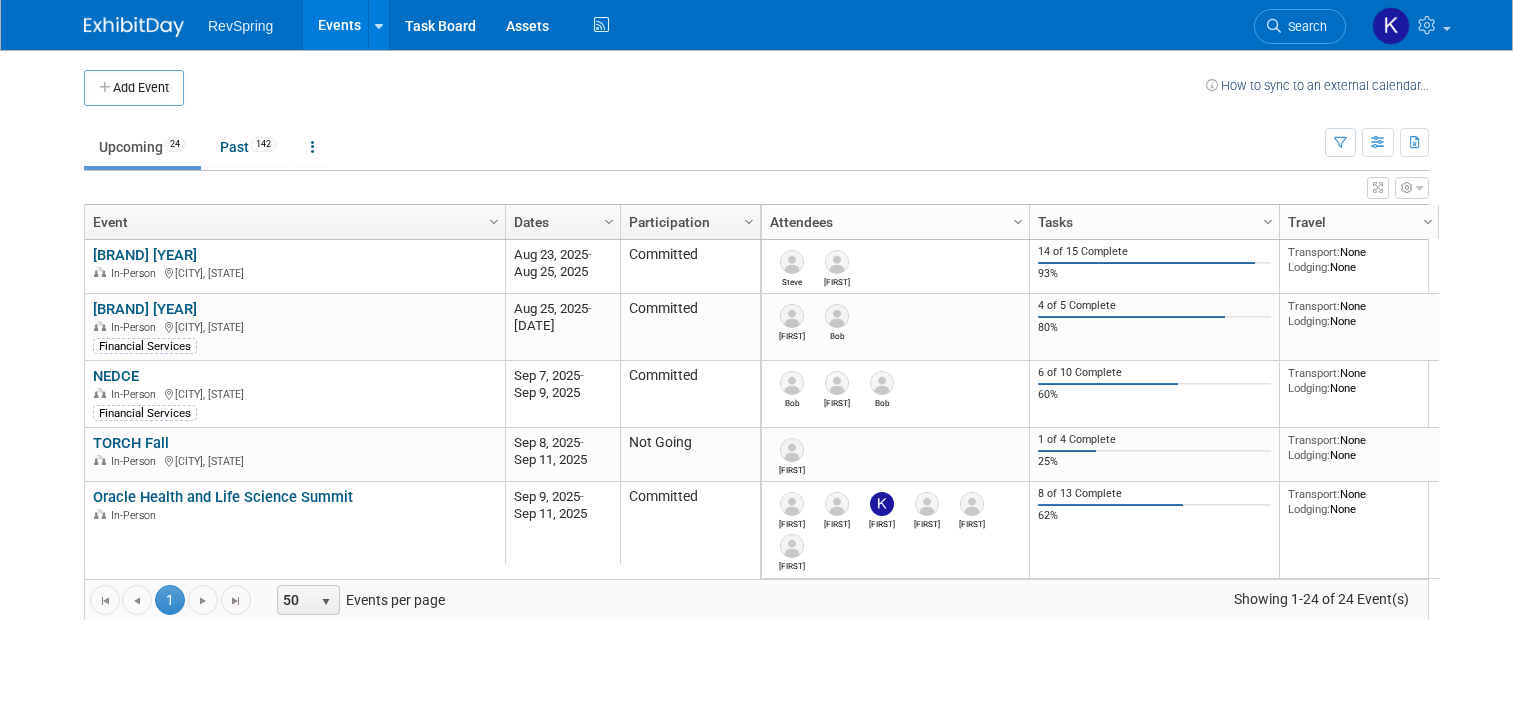 scroll, scrollTop: 0, scrollLeft: 0, axis: both 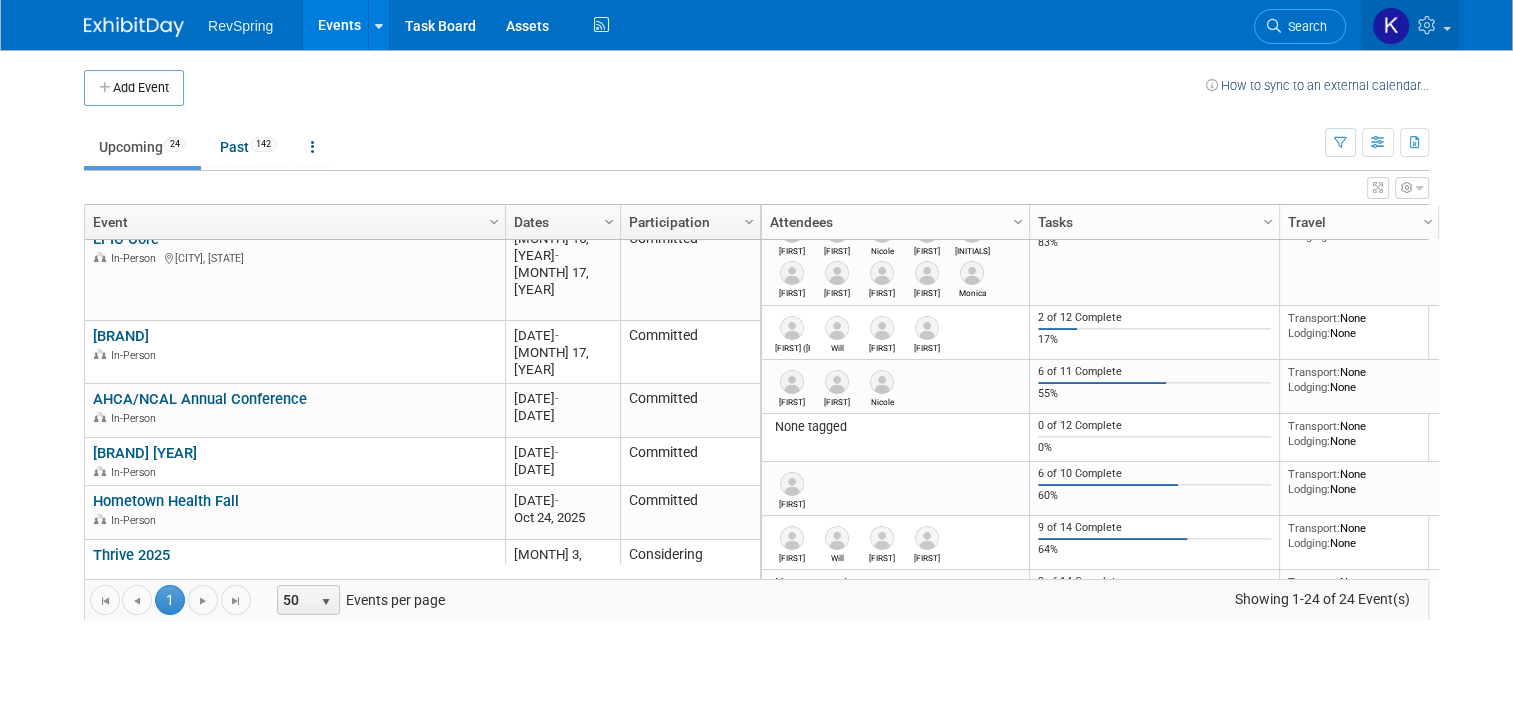click at bounding box center (1429, 25) 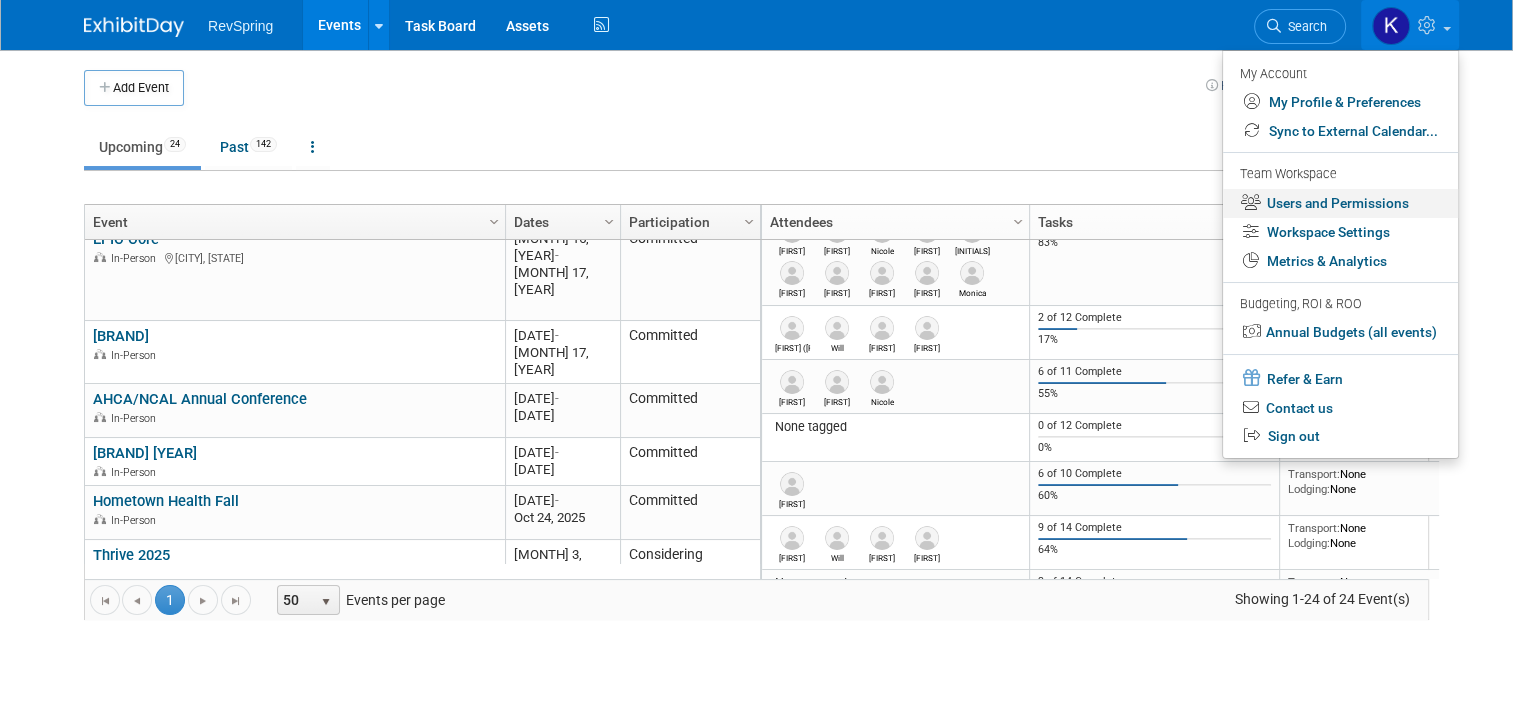 click on "Users and Permissions" at bounding box center [1340, 203] 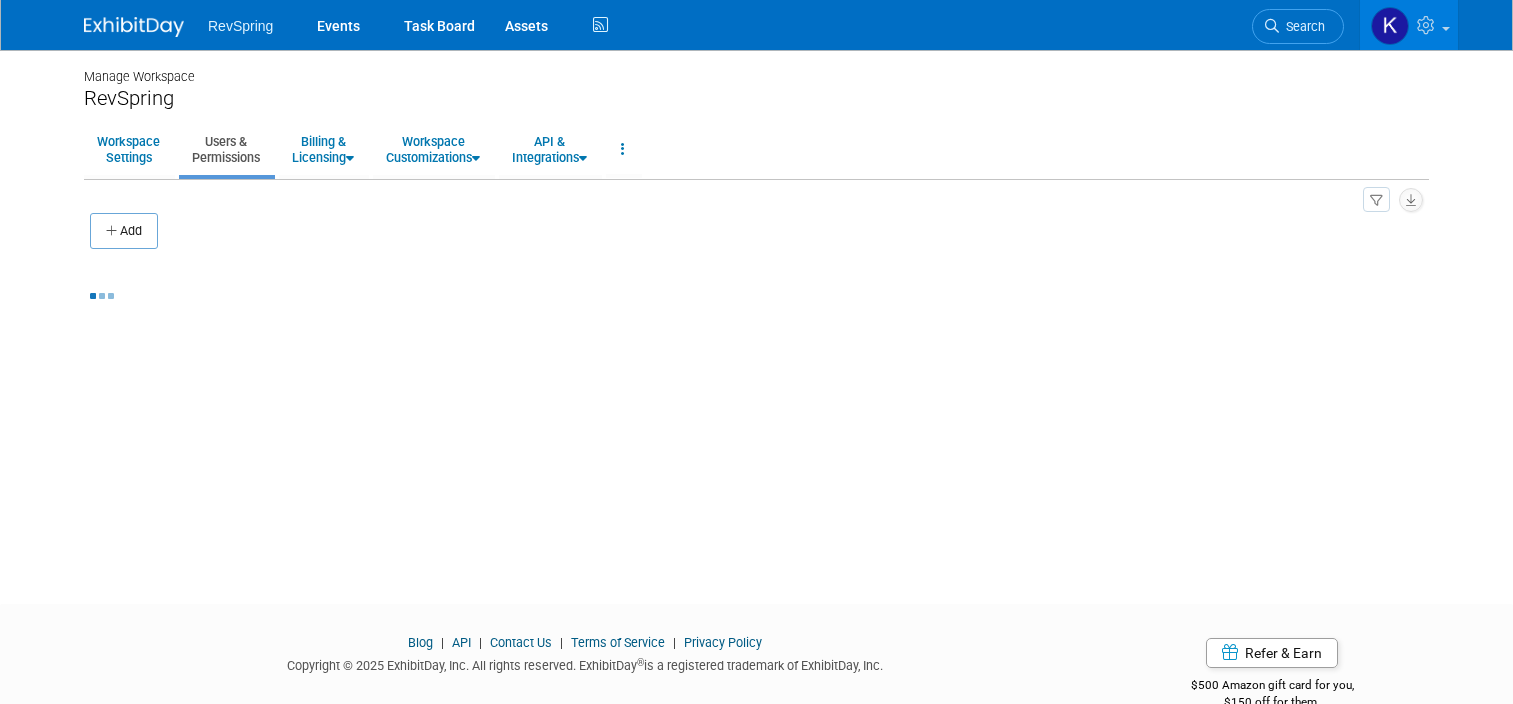 scroll, scrollTop: 0, scrollLeft: 0, axis: both 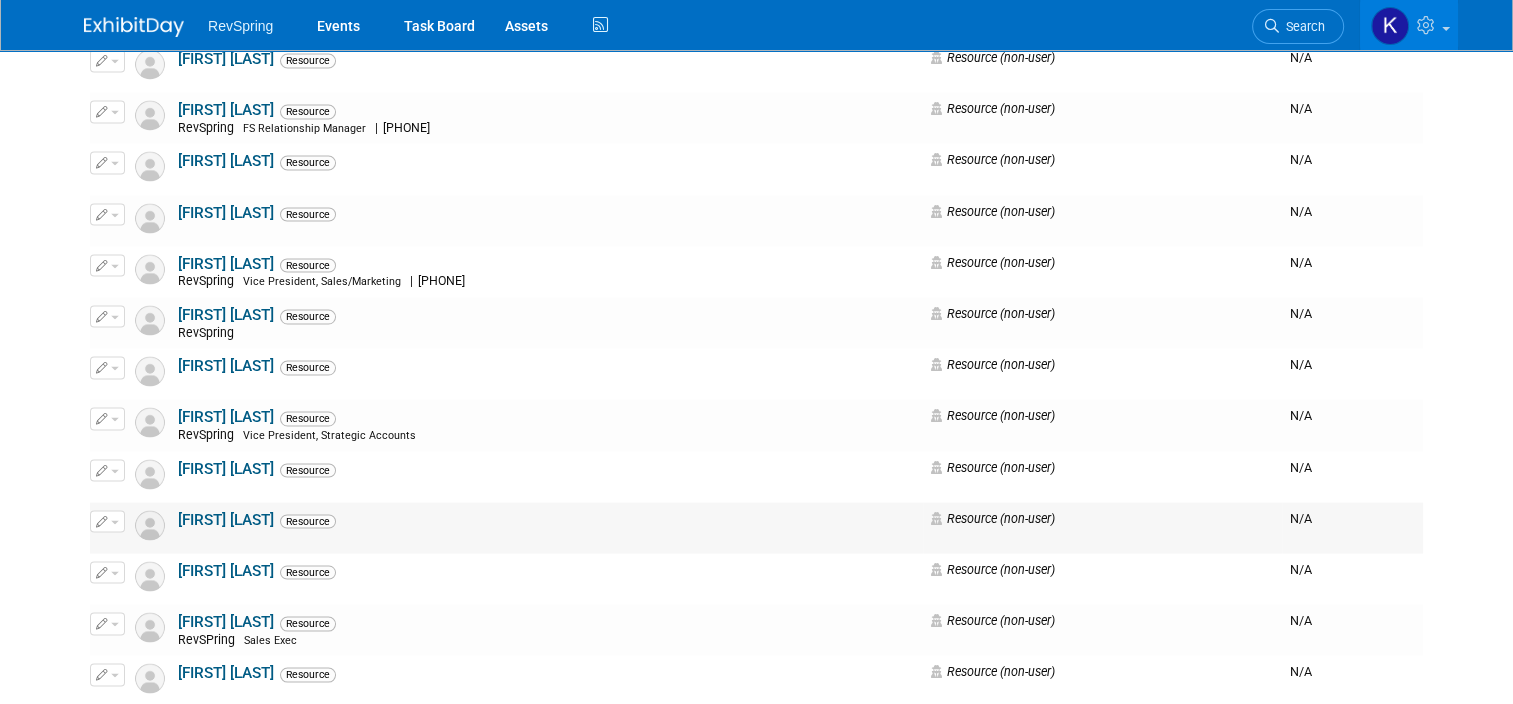 click at bounding box center [102, 520] 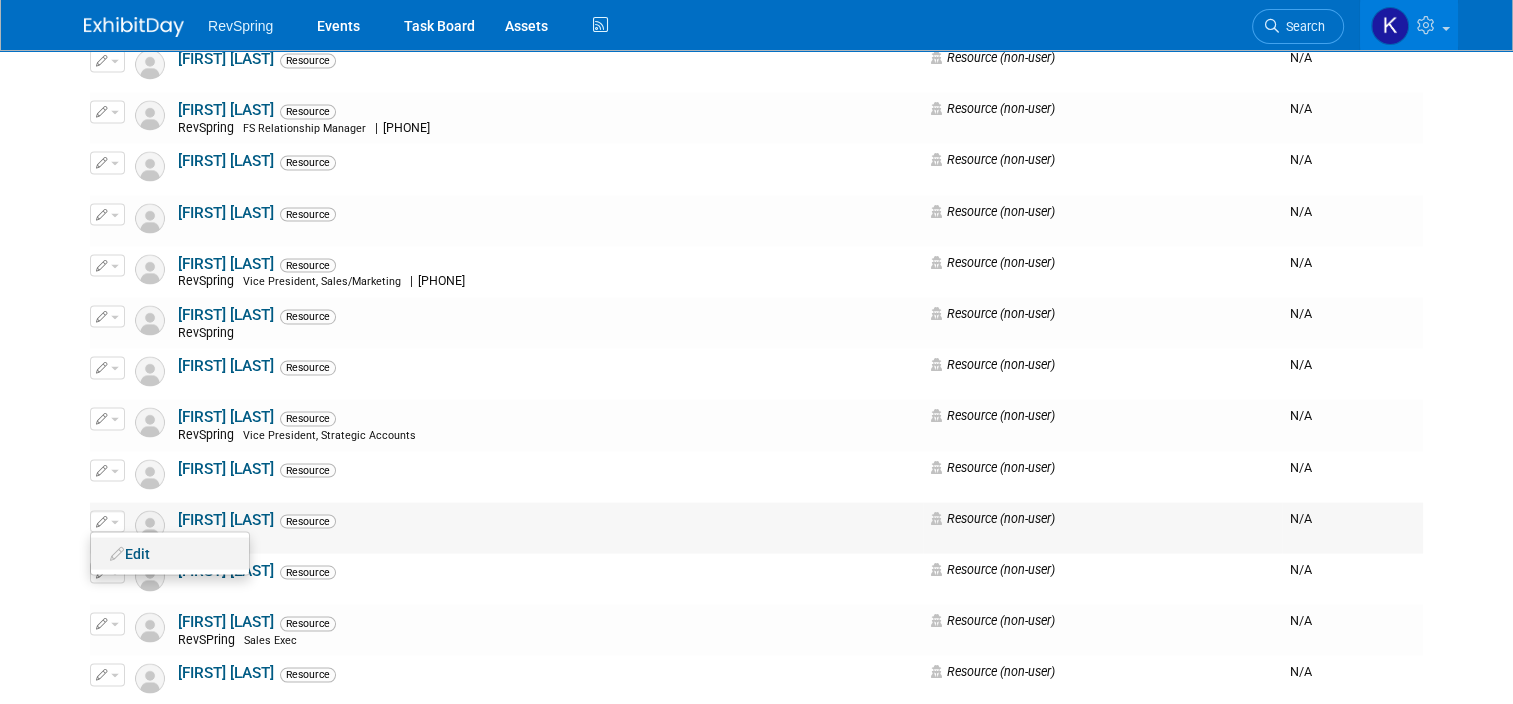 click on "Edit" at bounding box center (170, 553) 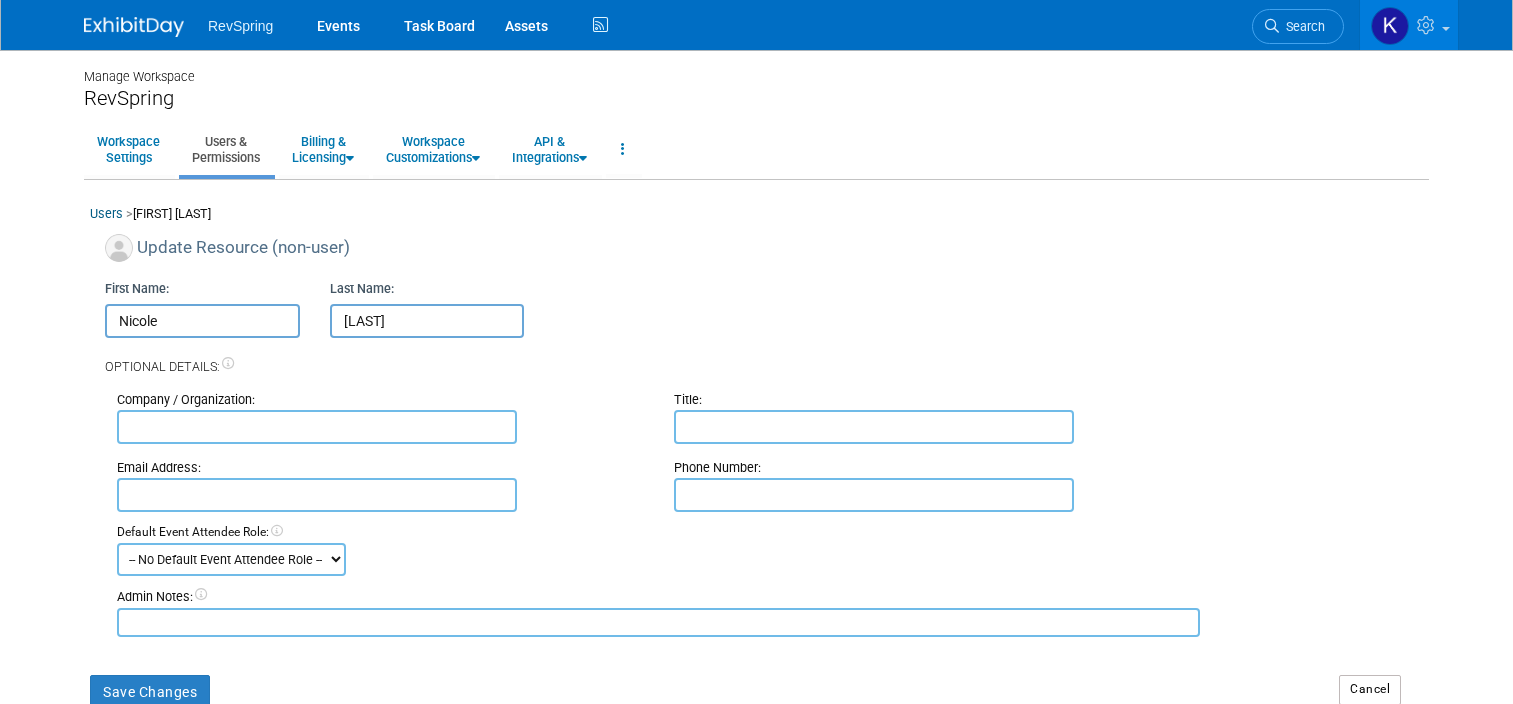 scroll, scrollTop: 0, scrollLeft: 0, axis: both 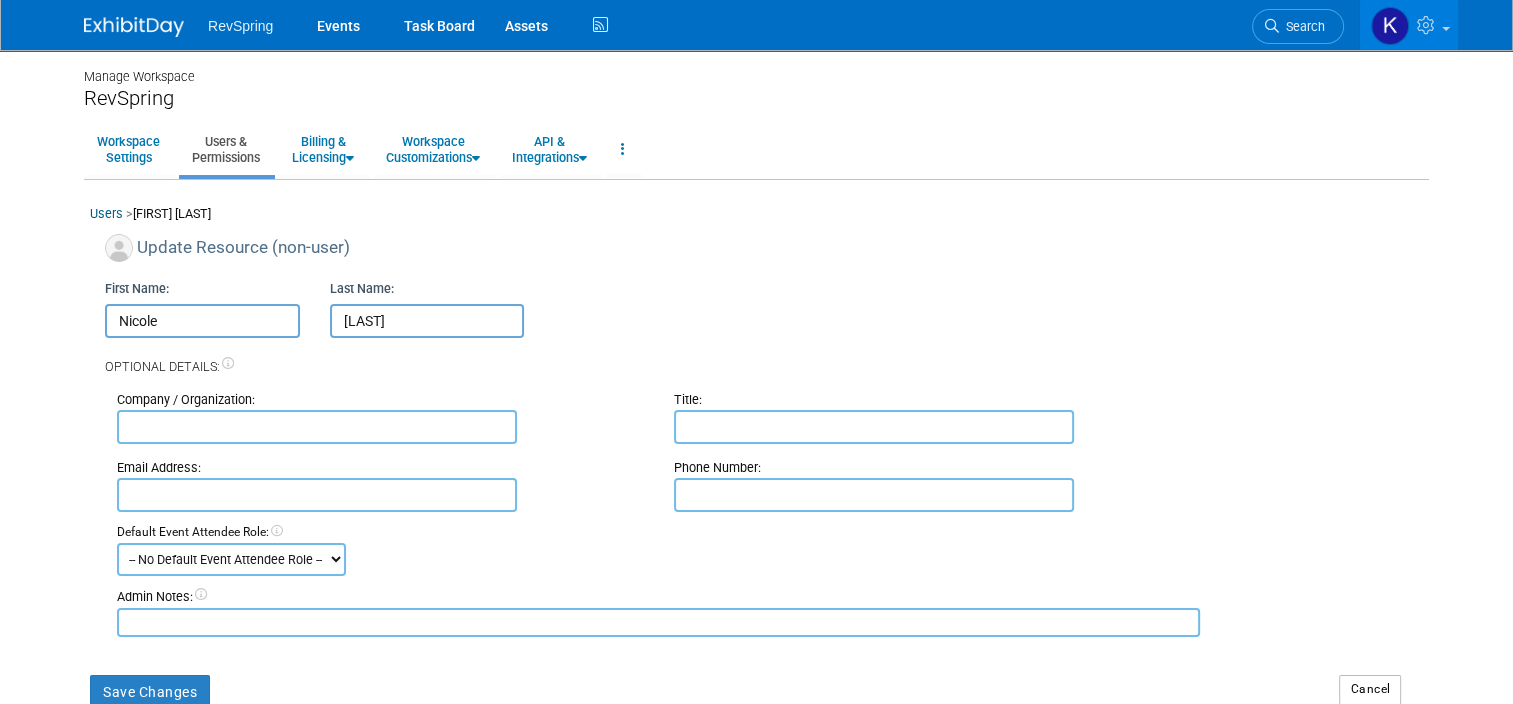 click on "[LAST]" at bounding box center (427, 321) 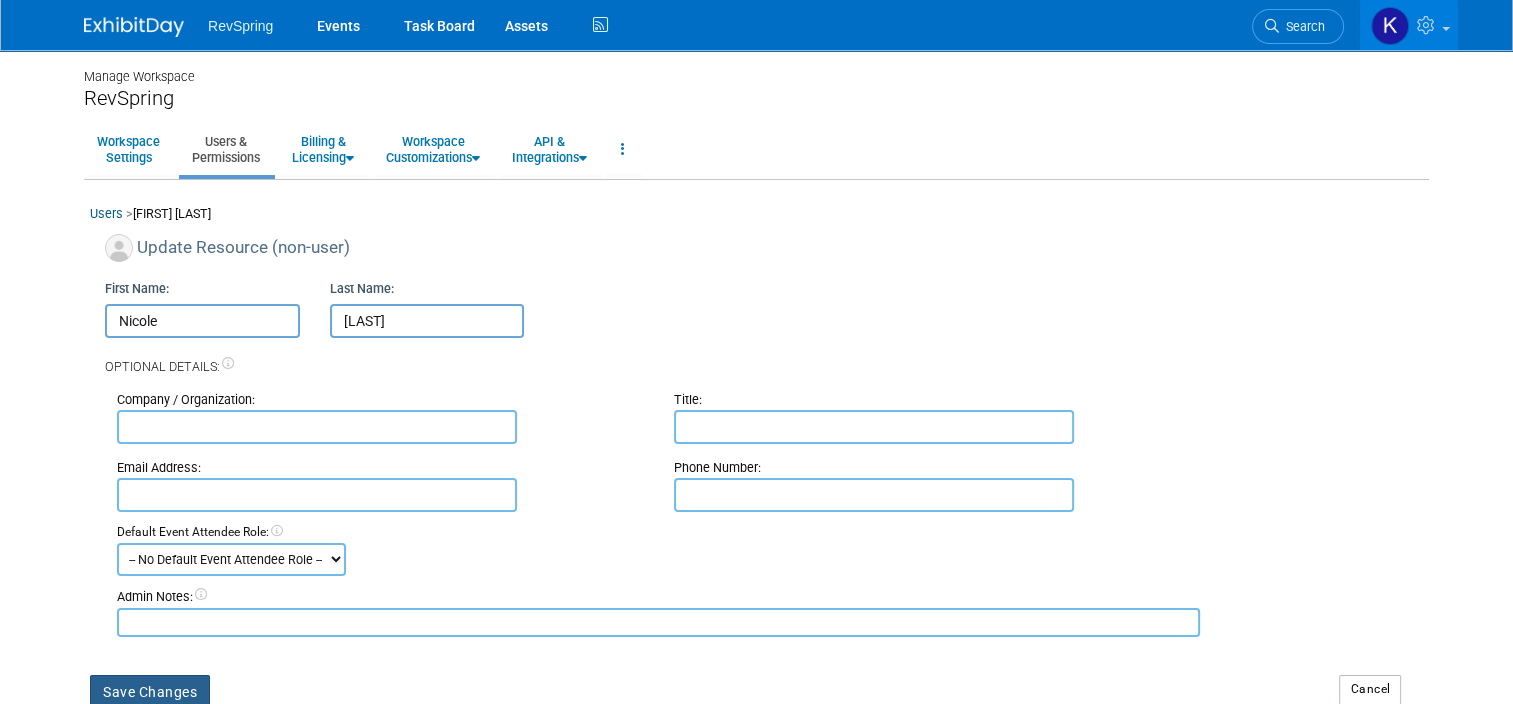 click on "Save Changes" at bounding box center [150, 692] 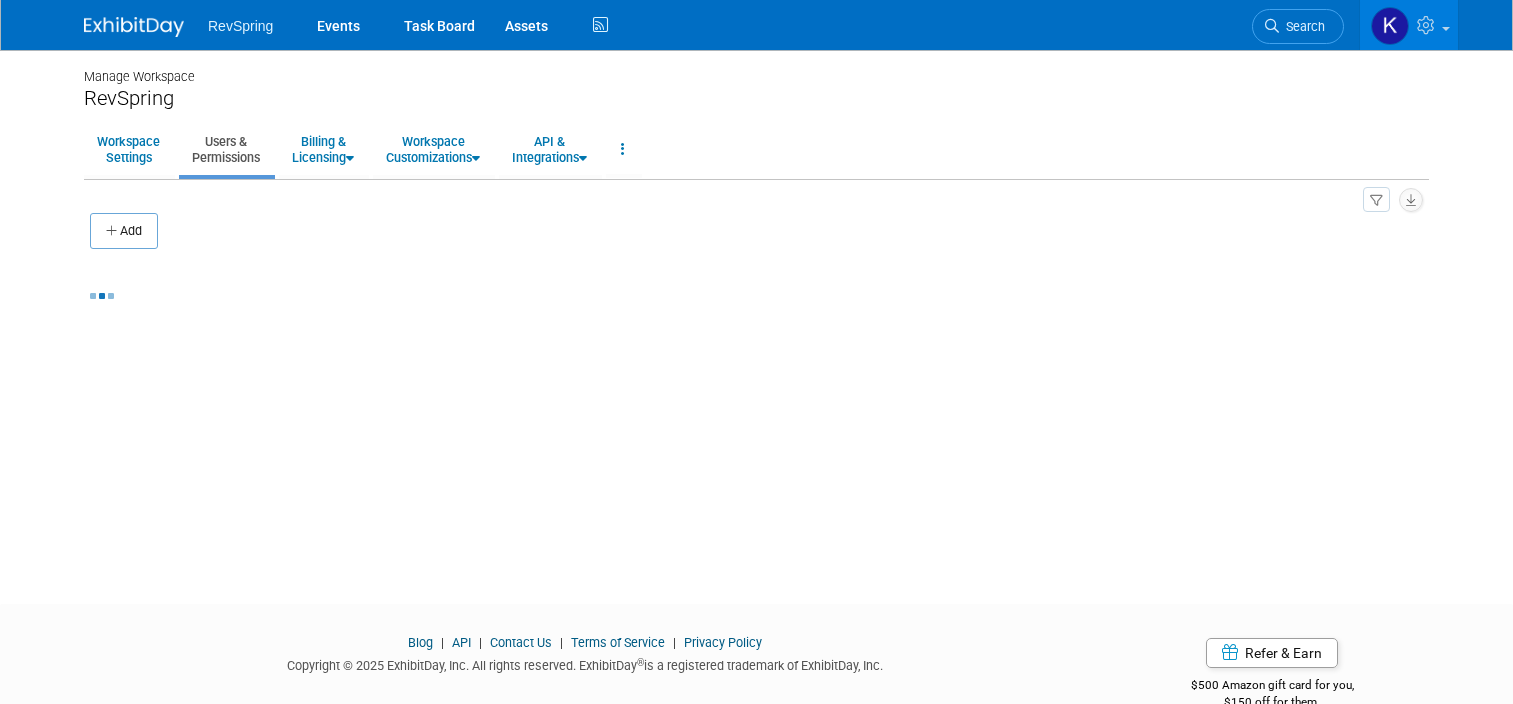 scroll, scrollTop: 0, scrollLeft: 0, axis: both 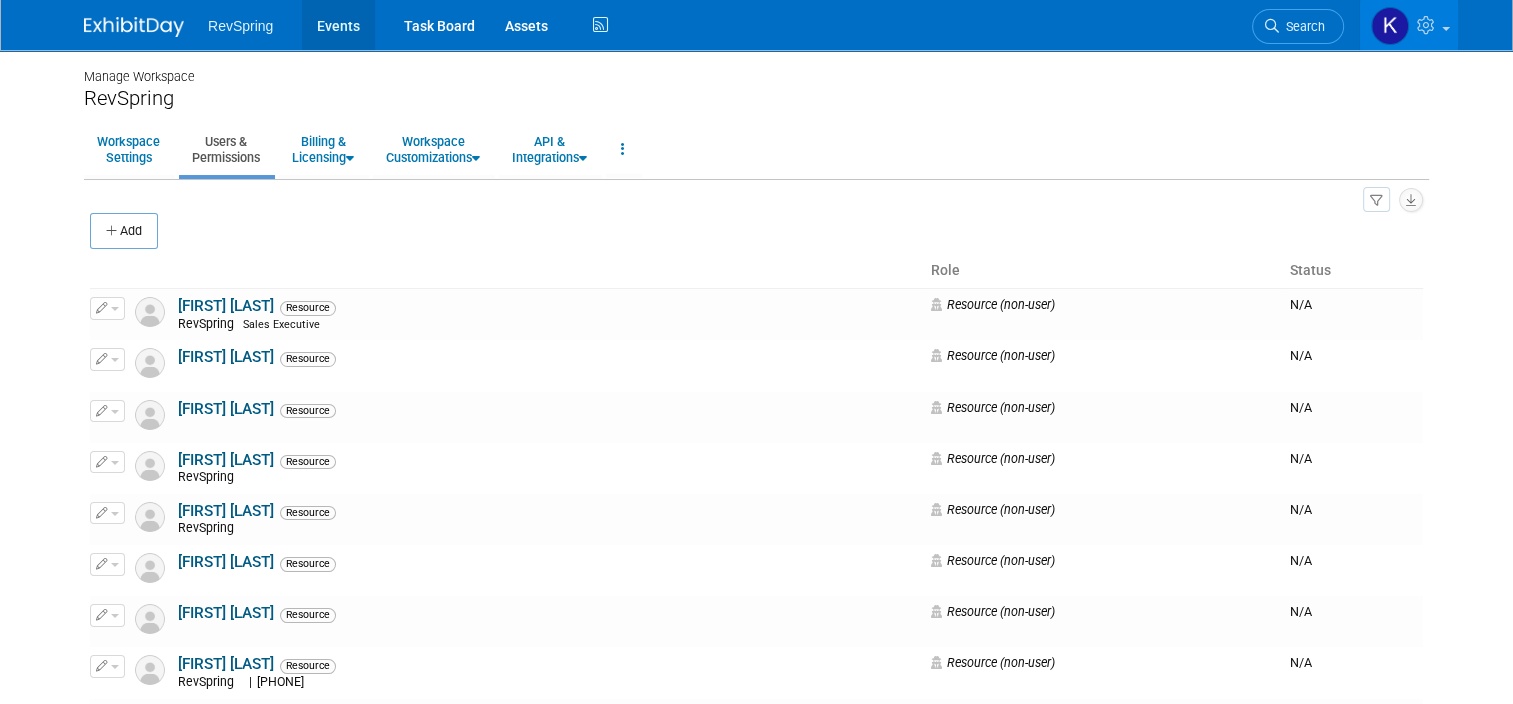 click on "Events" at bounding box center (338, 25) 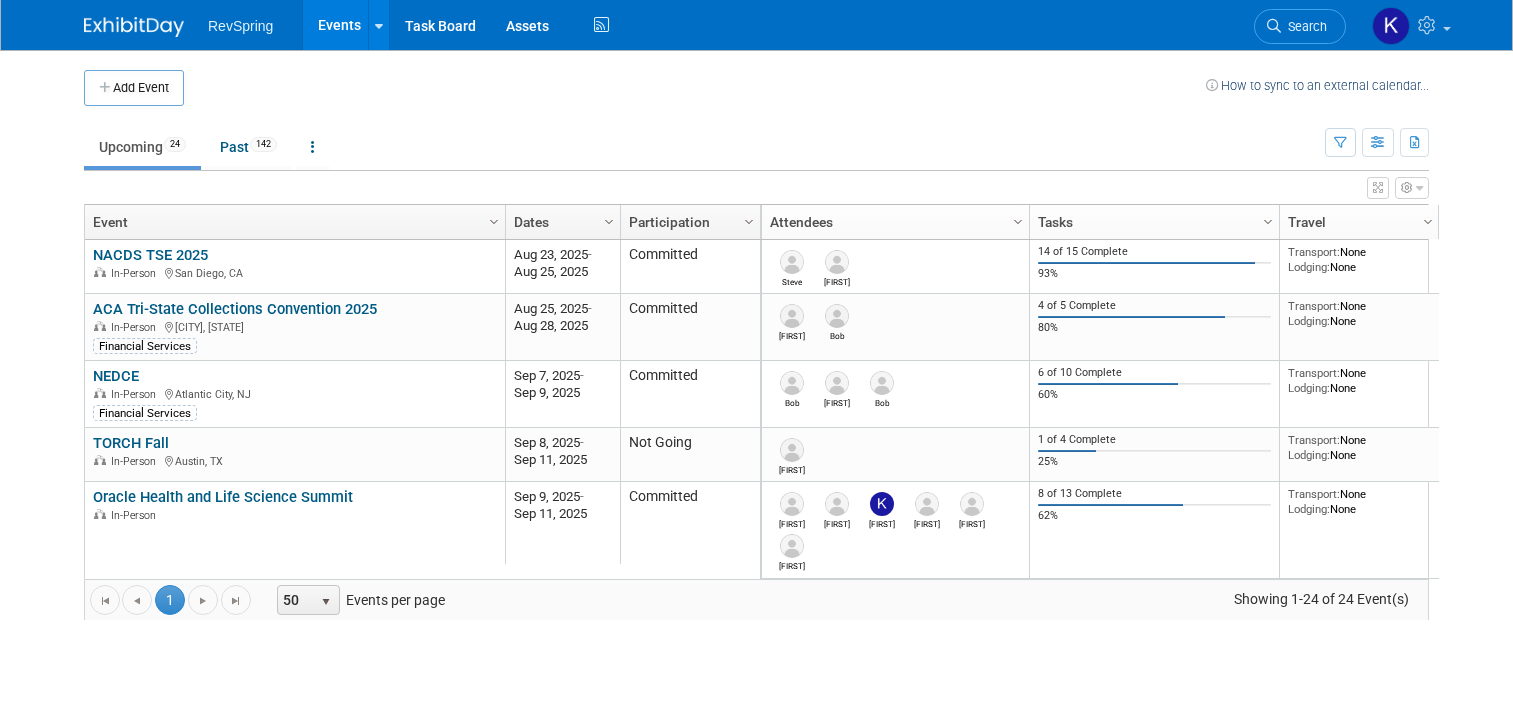 scroll, scrollTop: 0, scrollLeft: 0, axis: both 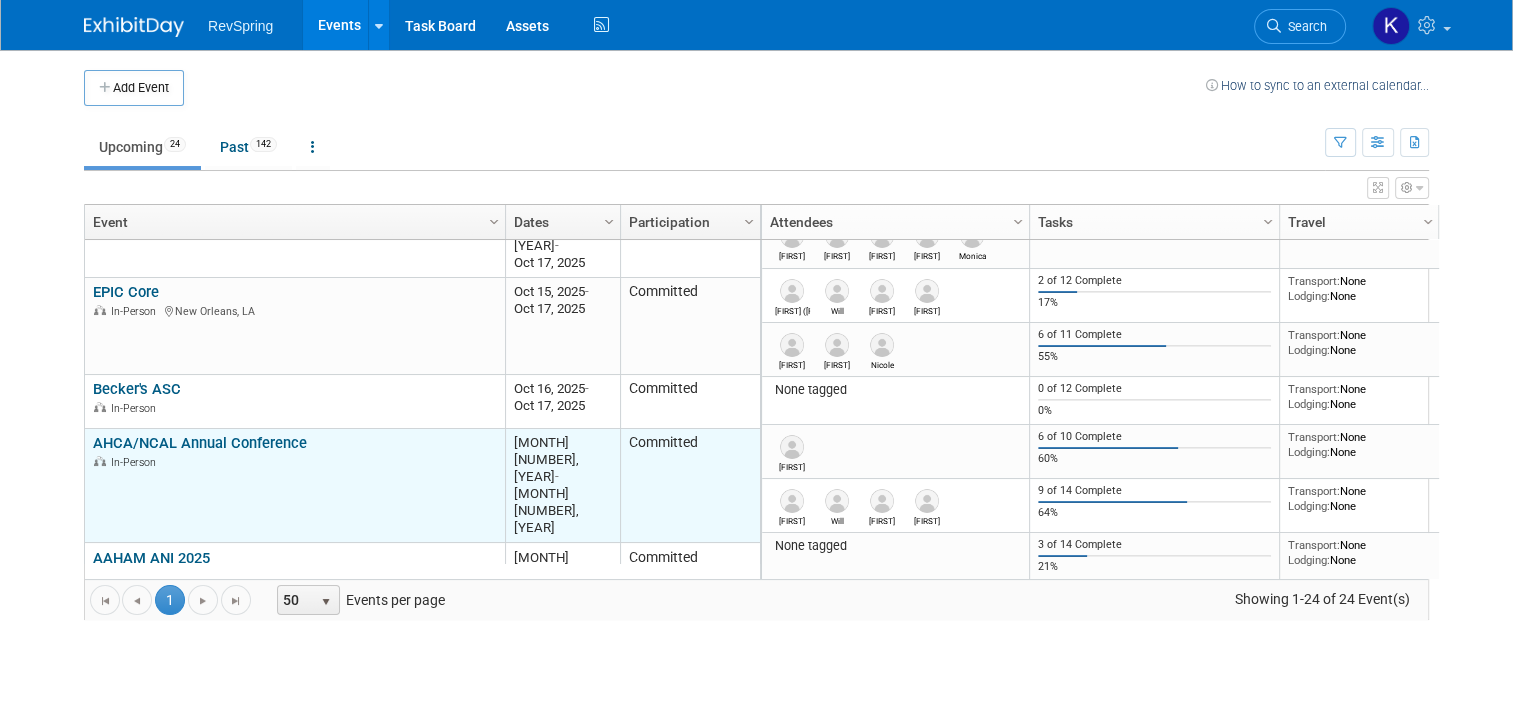 click on "AHCA/NCAL Annual Conference" at bounding box center (200, 443) 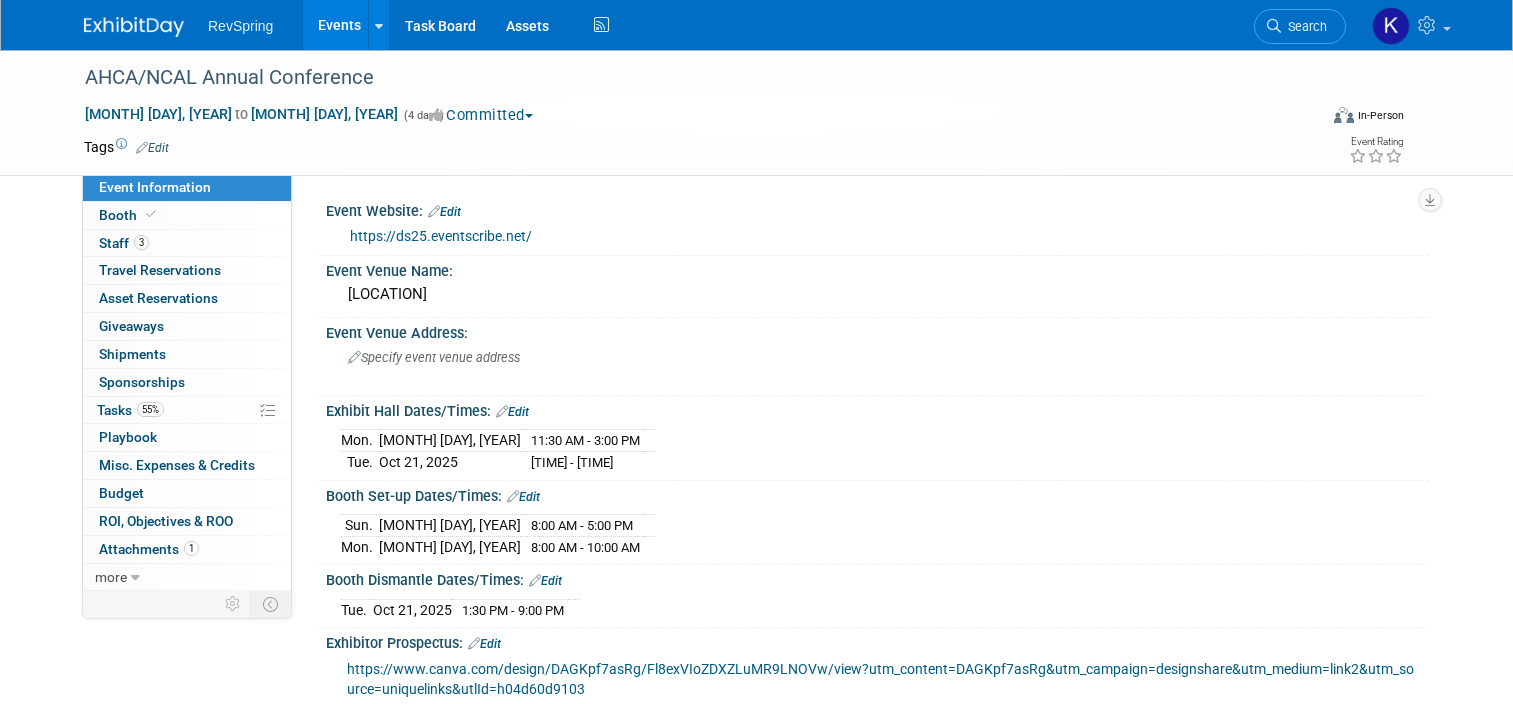 scroll, scrollTop: 0, scrollLeft: 0, axis: both 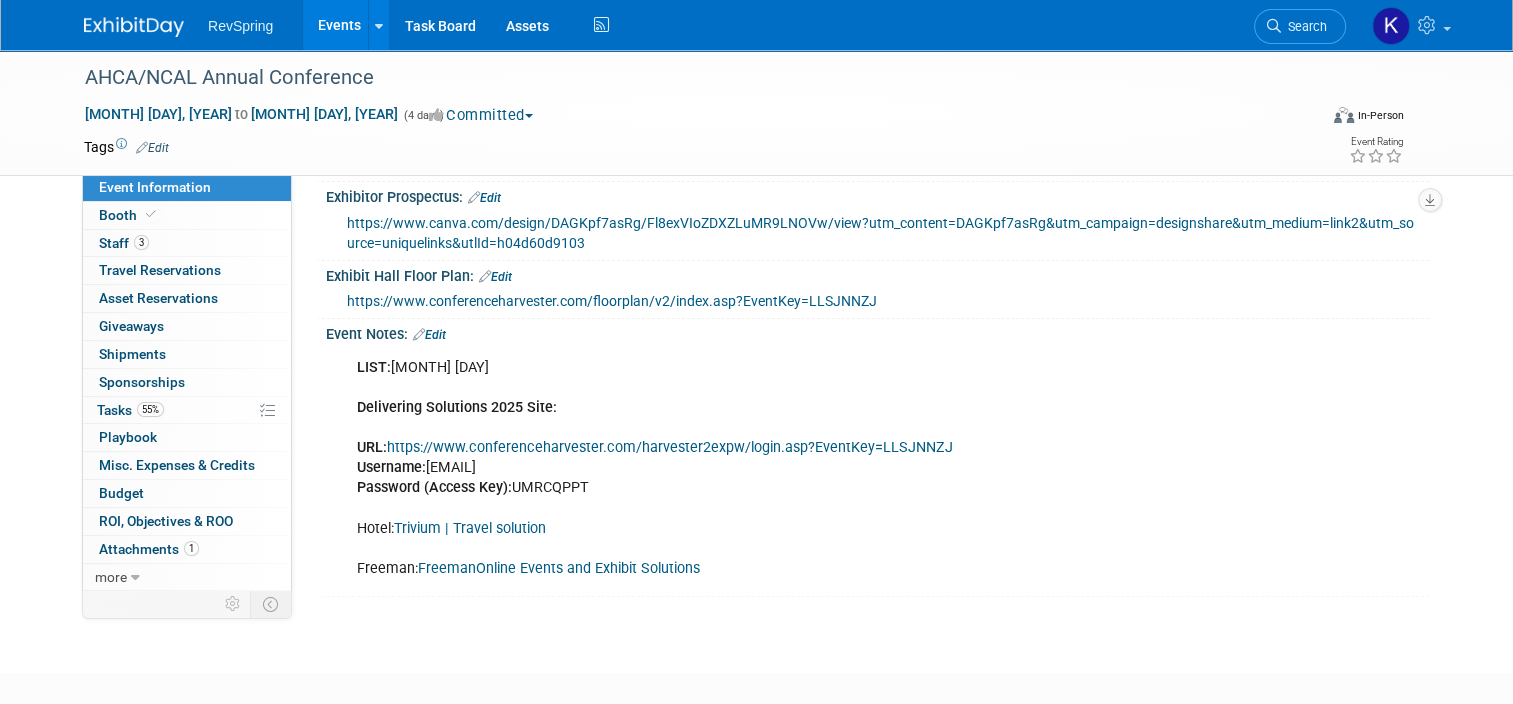 click on "https://www.conferenceharvester.com/harvester2expw/login.asp?EventKey=LLSJNNZJ" at bounding box center (670, 447) 